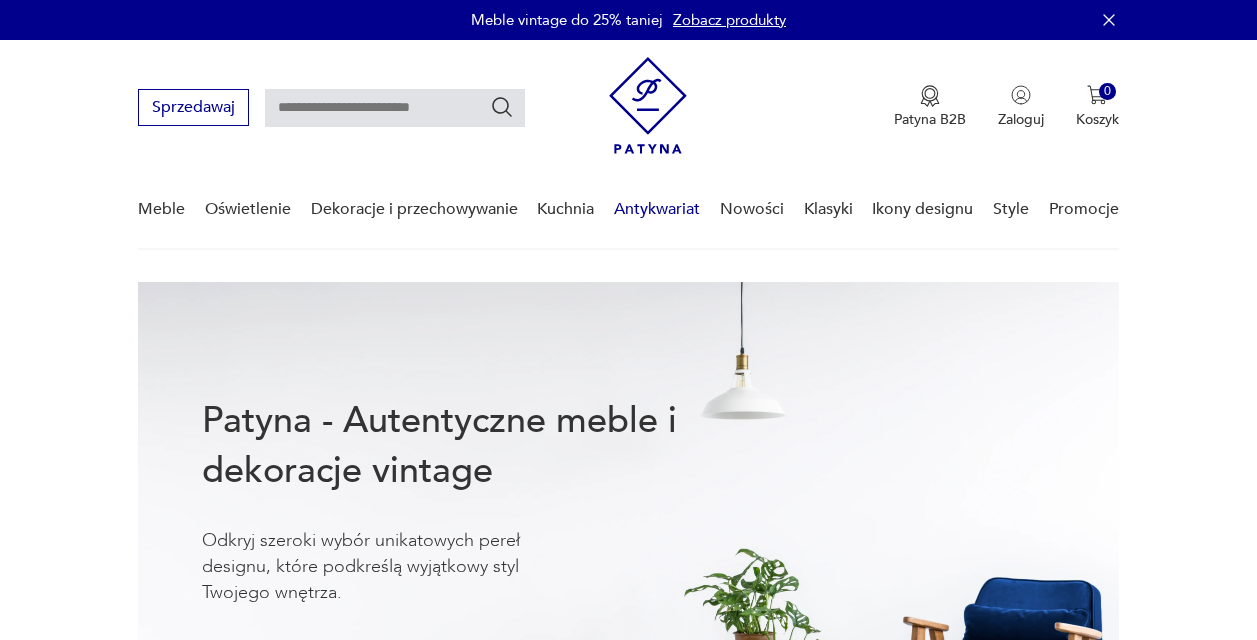 scroll, scrollTop: 0, scrollLeft: 0, axis: both 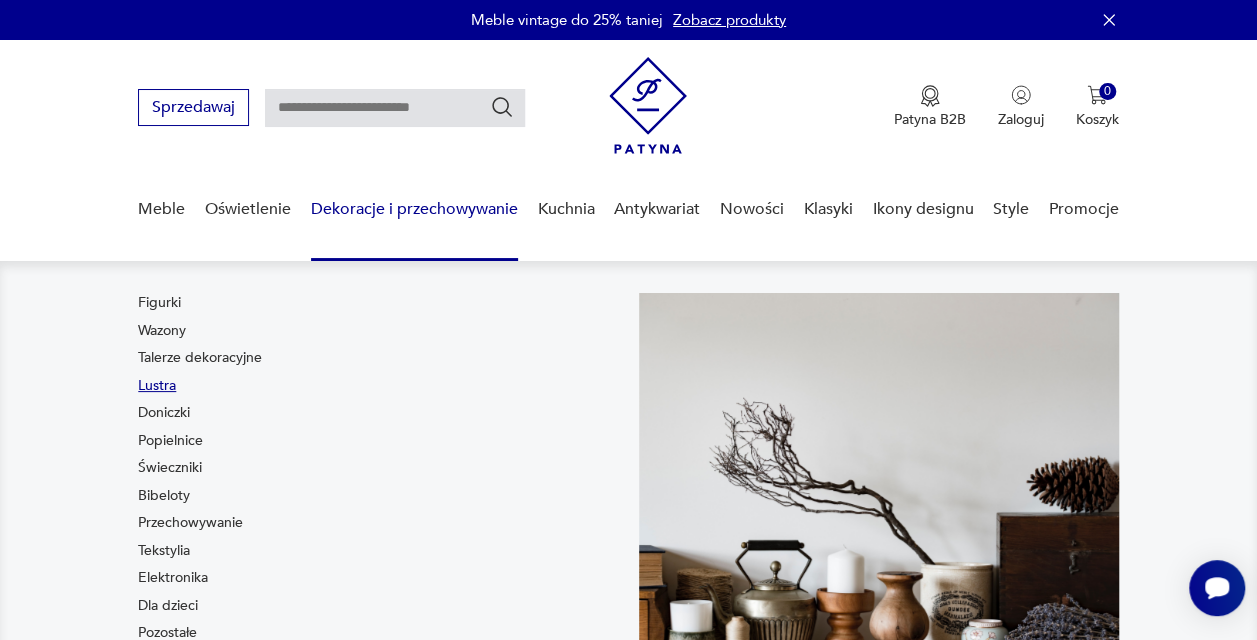 click on "Lustra" at bounding box center (157, 386) 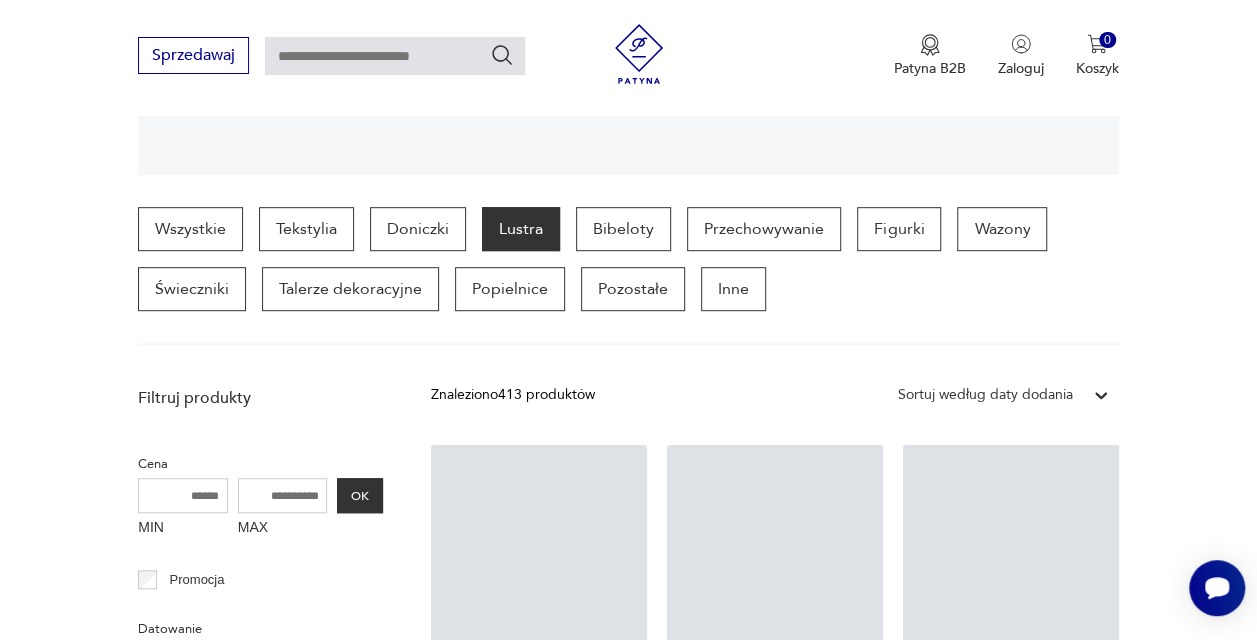 scroll, scrollTop: 730, scrollLeft: 0, axis: vertical 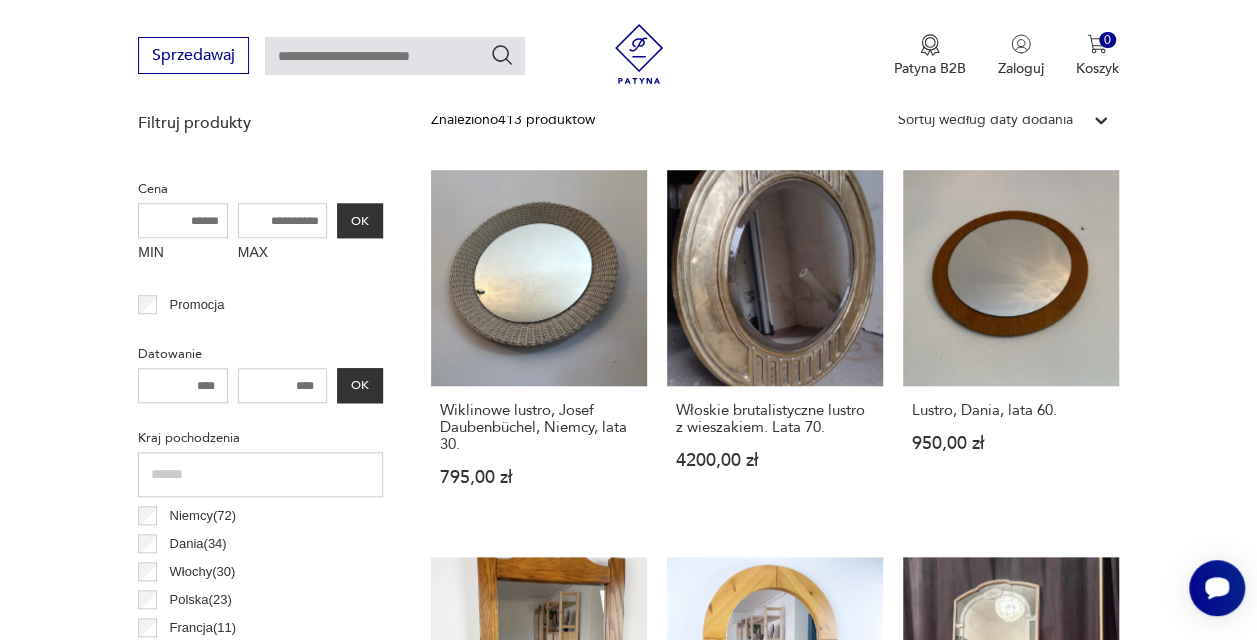 click on "Sprzedawaj Patyna B2B Zaloguj 0 Koszyk Twój koszyk ( 0 ) Brak produktów w koszyku IDŹ DO KOSZYKA" at bounding box center (628, 57) 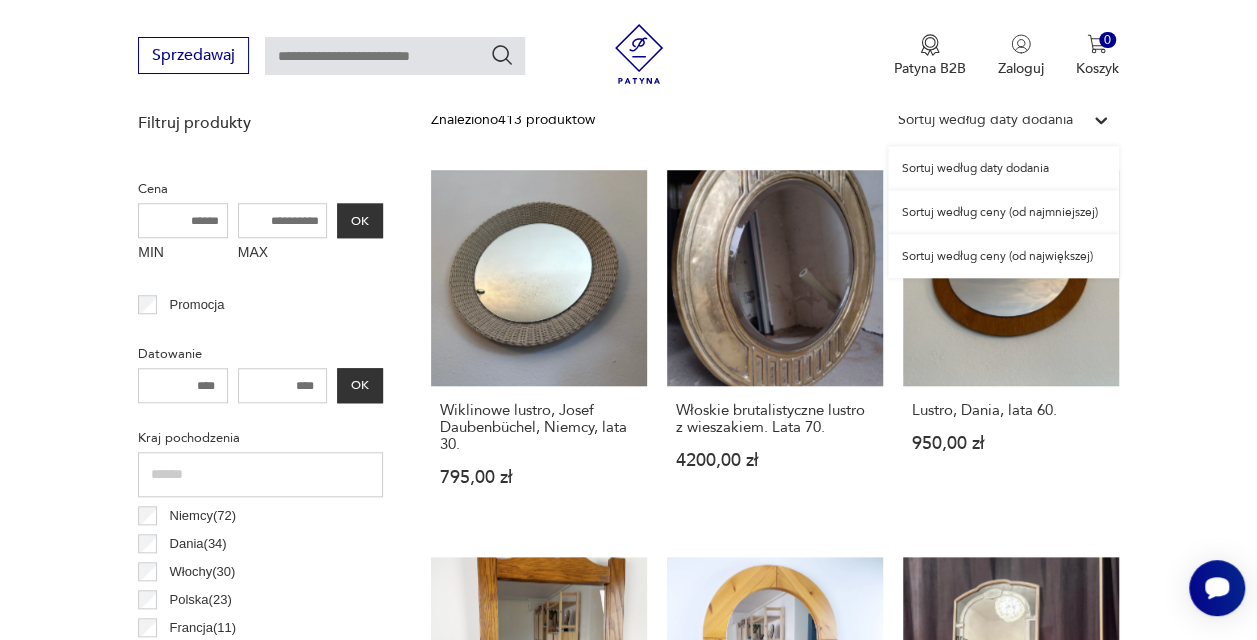 click on "Sortuj według ceny (od najmniejszej)" at bounding box center [1003, 212] 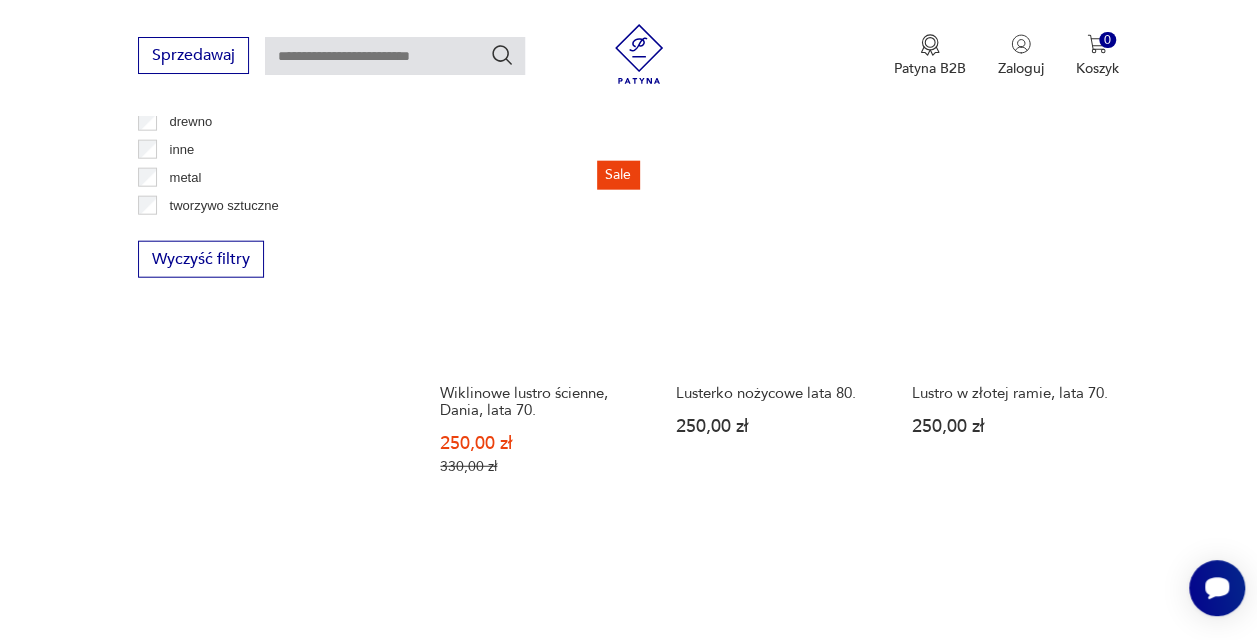 scroll, scrollTop: 2030, scrollLeft: 0, axis: vertical 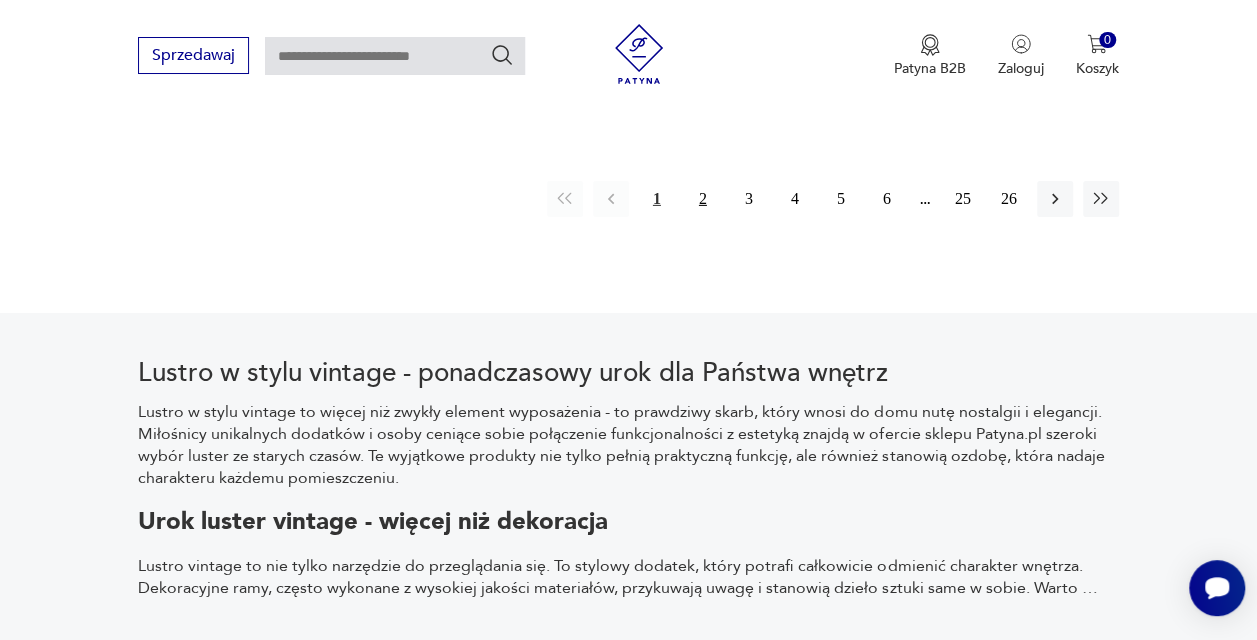 click on "2" at bounding box center (703, 199) 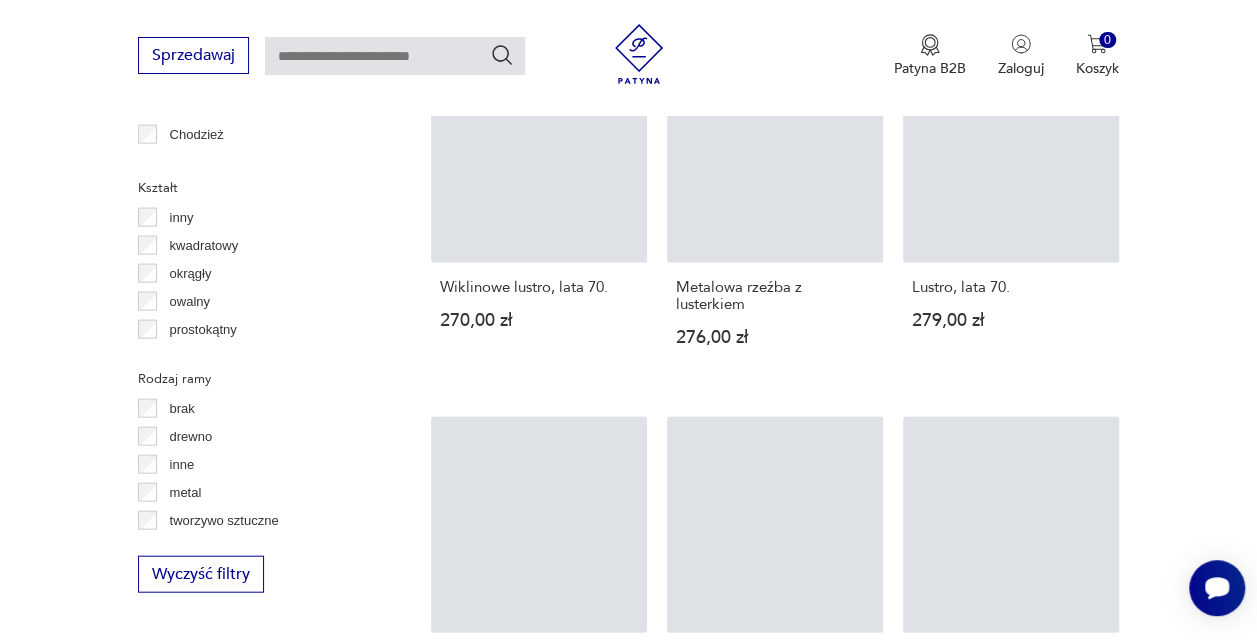 scroll, scrollTop: 530, scrollLeft: 0, axis: vertical 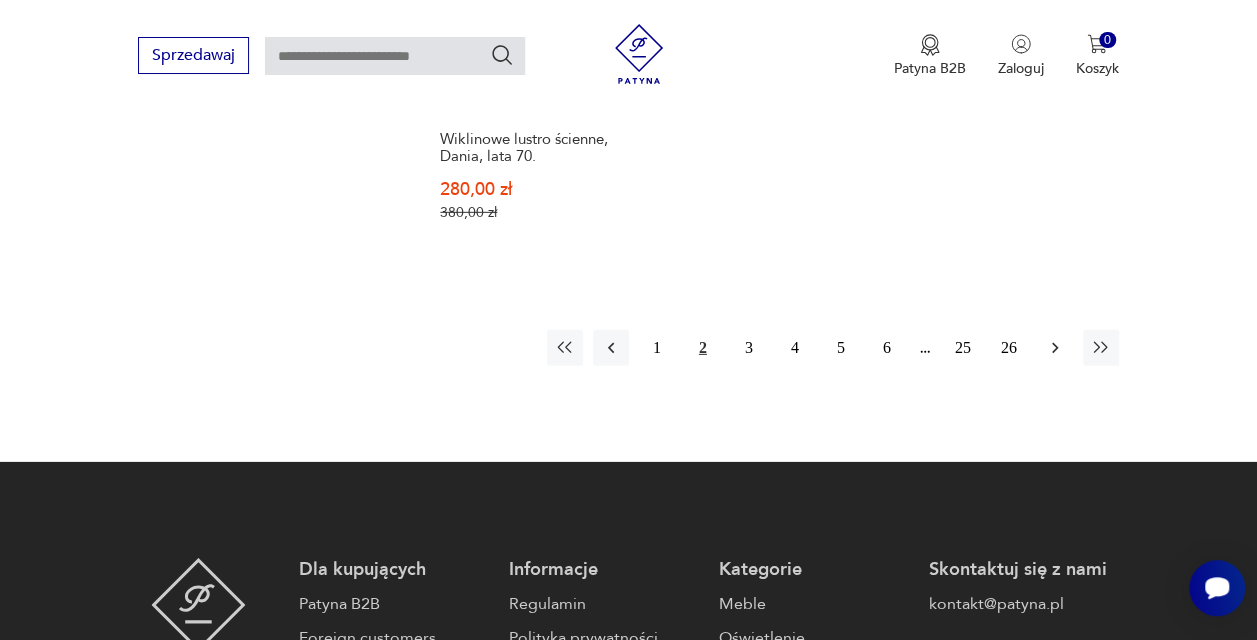 click at bounding box center [1055, 348] 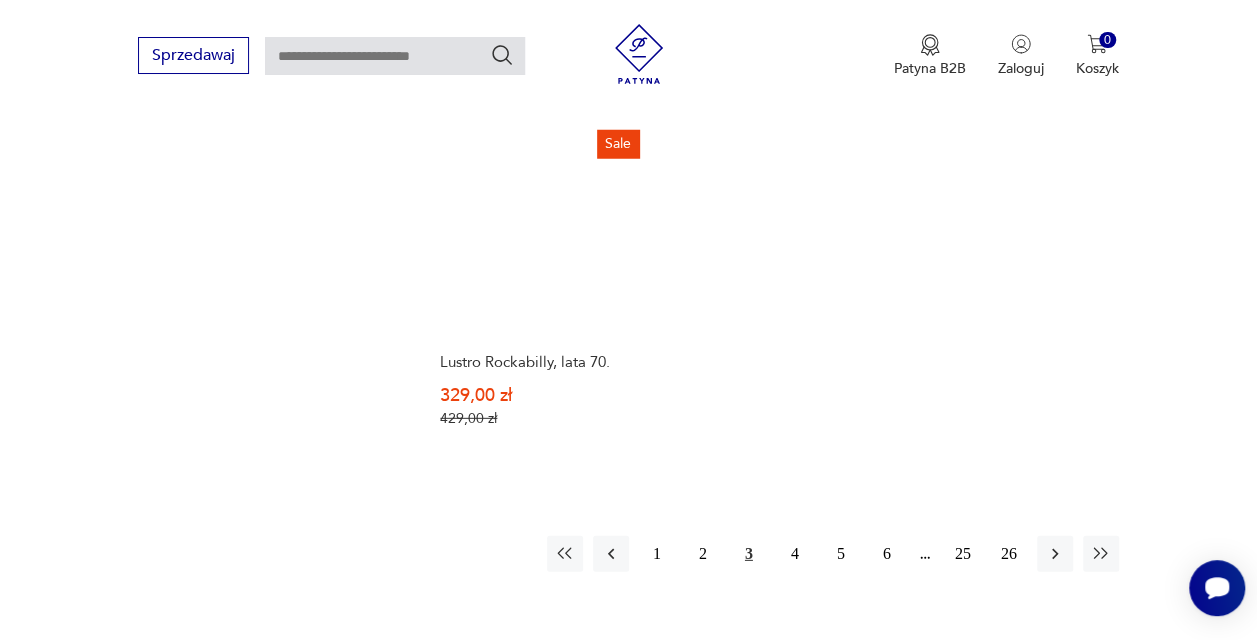 scroll, scrollTop: 2830, scrollLeft: 0, axis: vertical 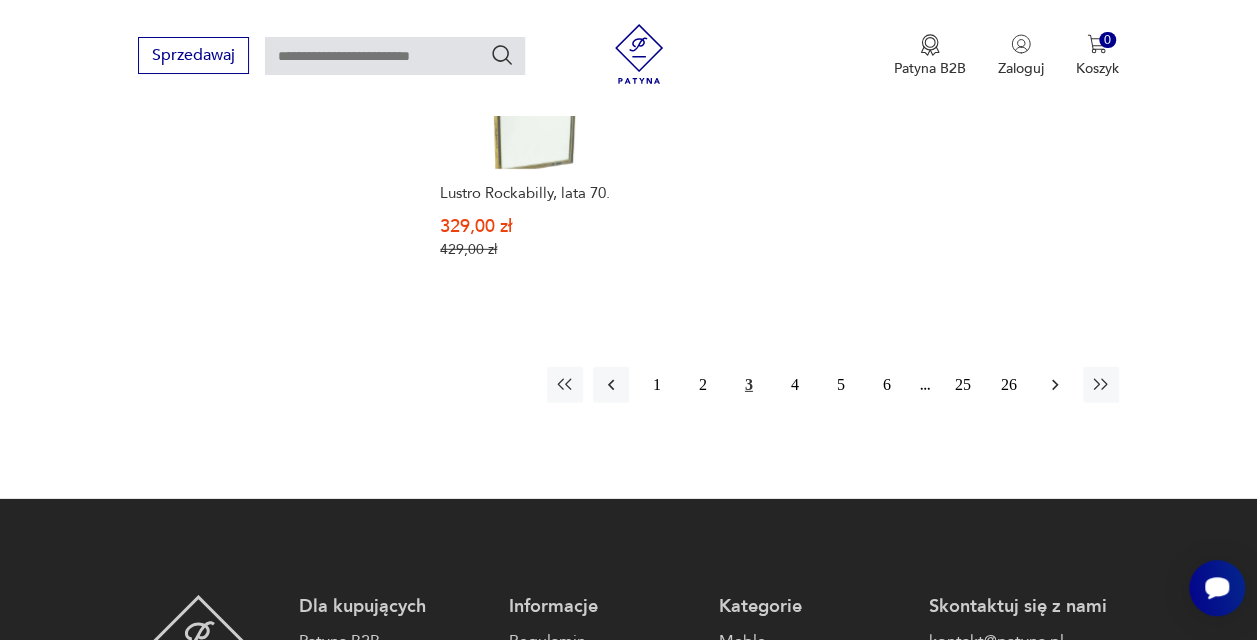 click 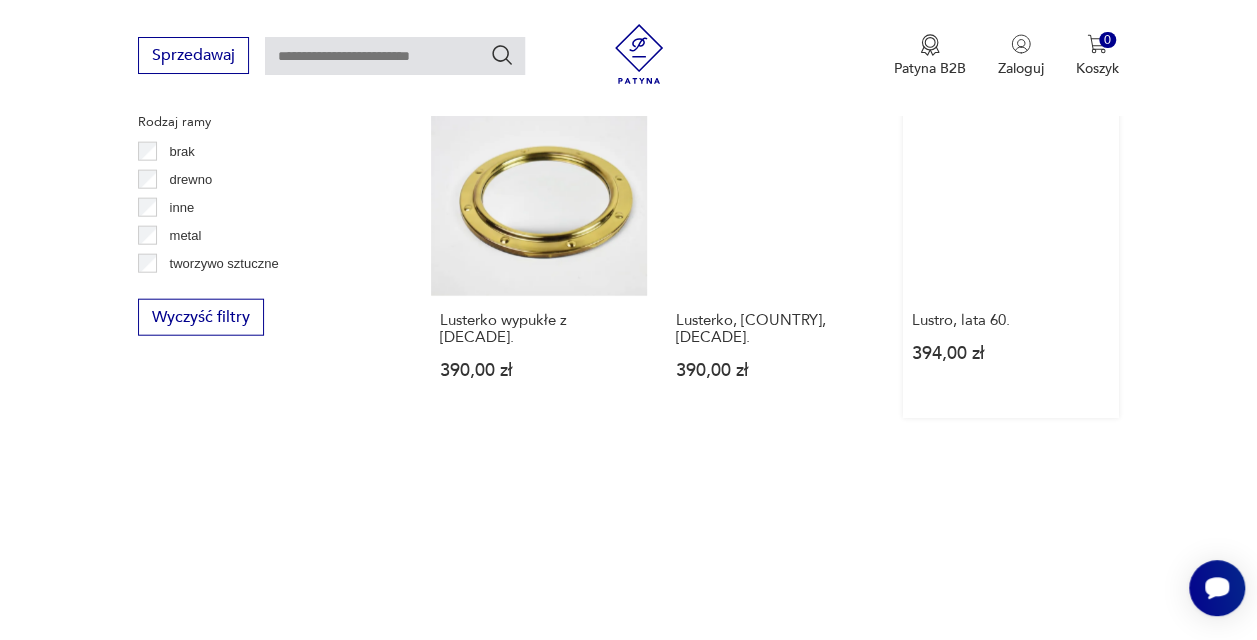 scroll, scrollTop: 2330, scrollLeft: 0, axis: vertical 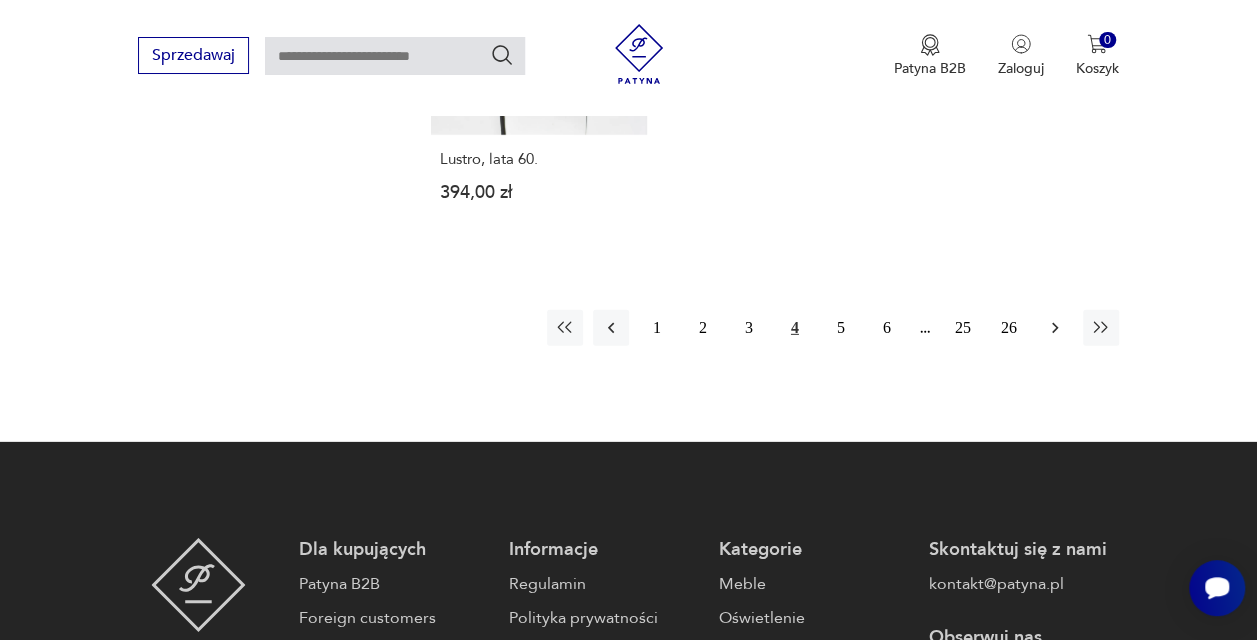click 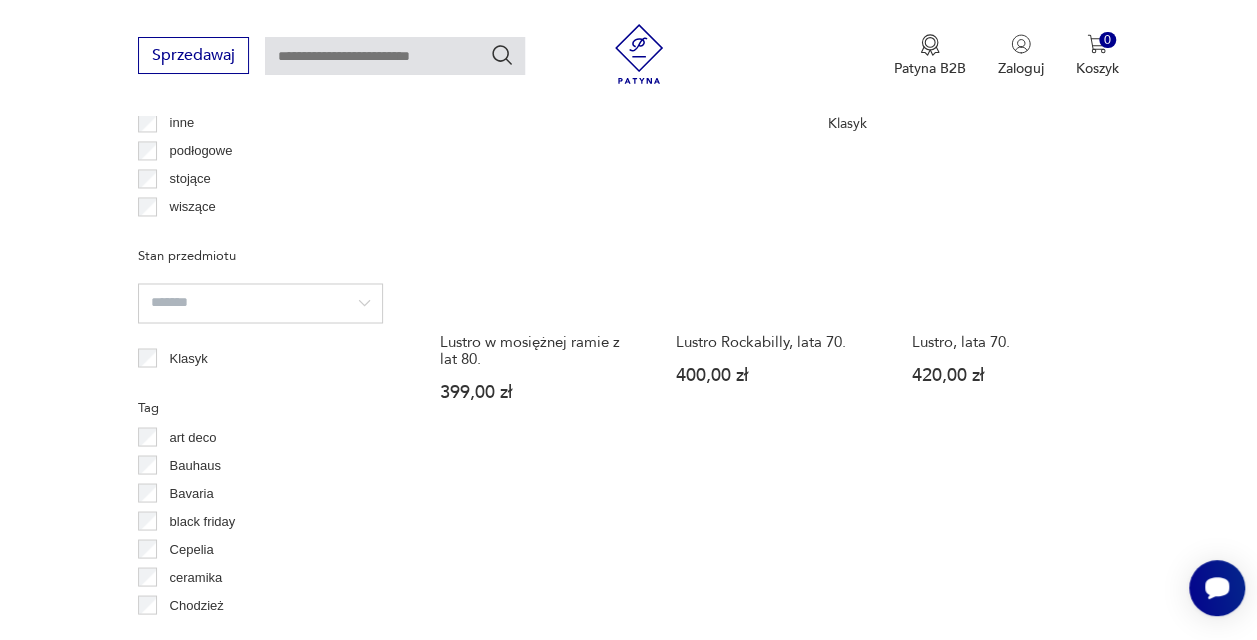 scroll, scrollTop: 1530, scrollLeft: 0, axis: vertical 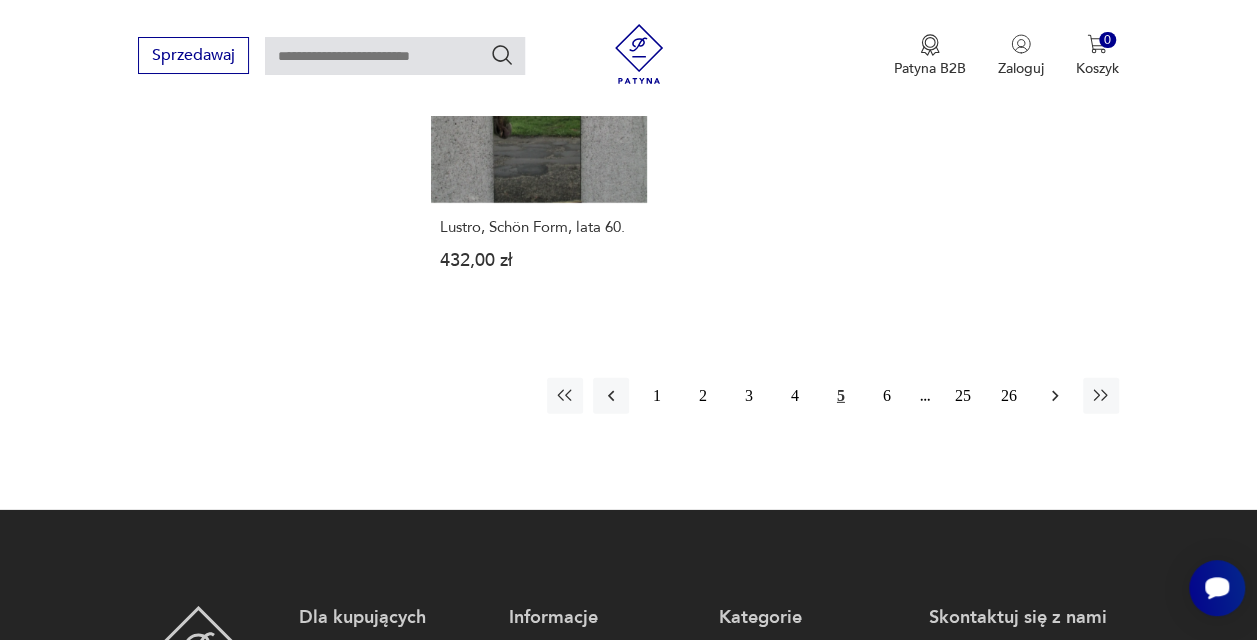 click 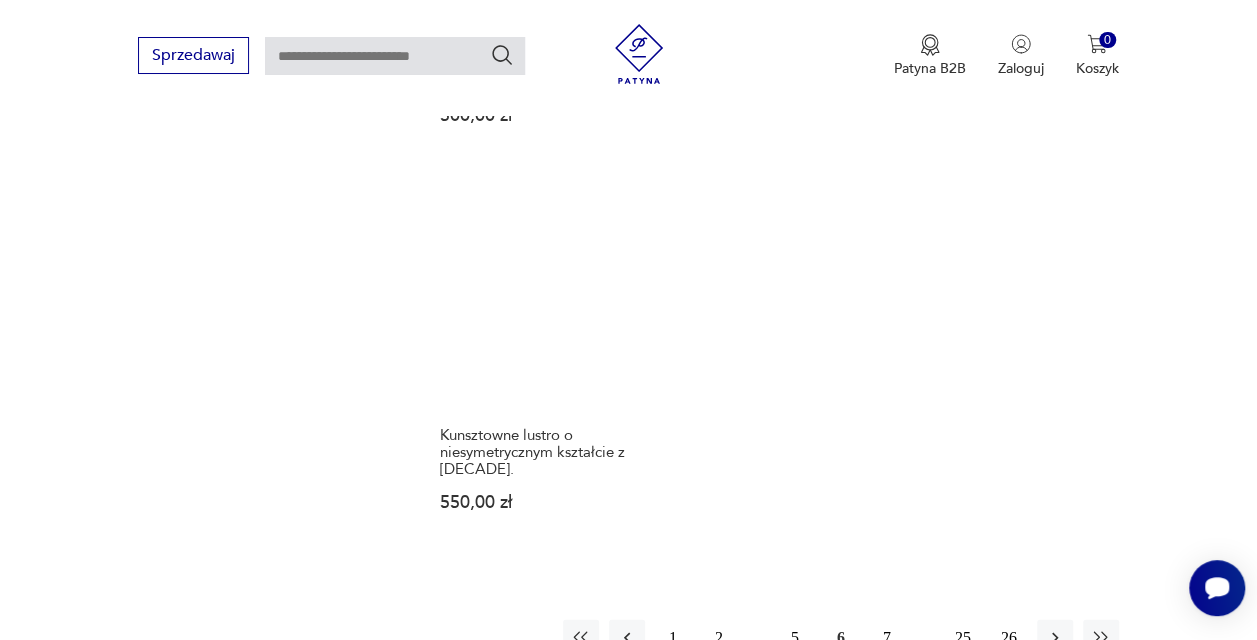 scroll, scrollTop: 2630, scrollLeft: 0, axis: vertical 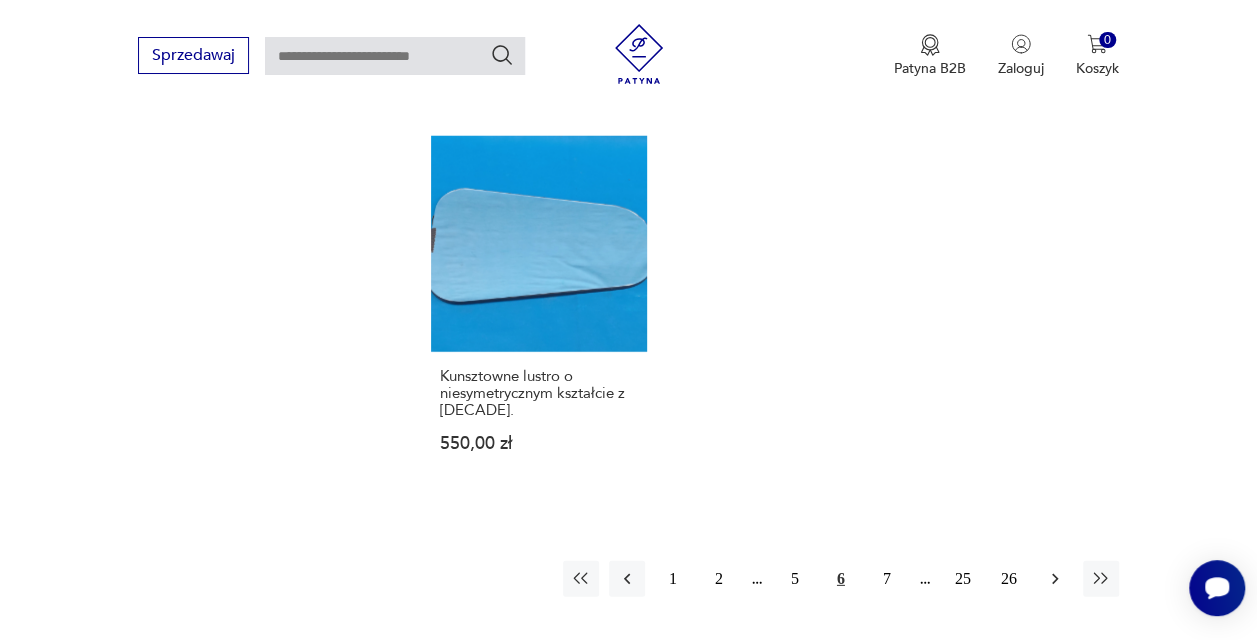 click at bounding box center (1055, 579) 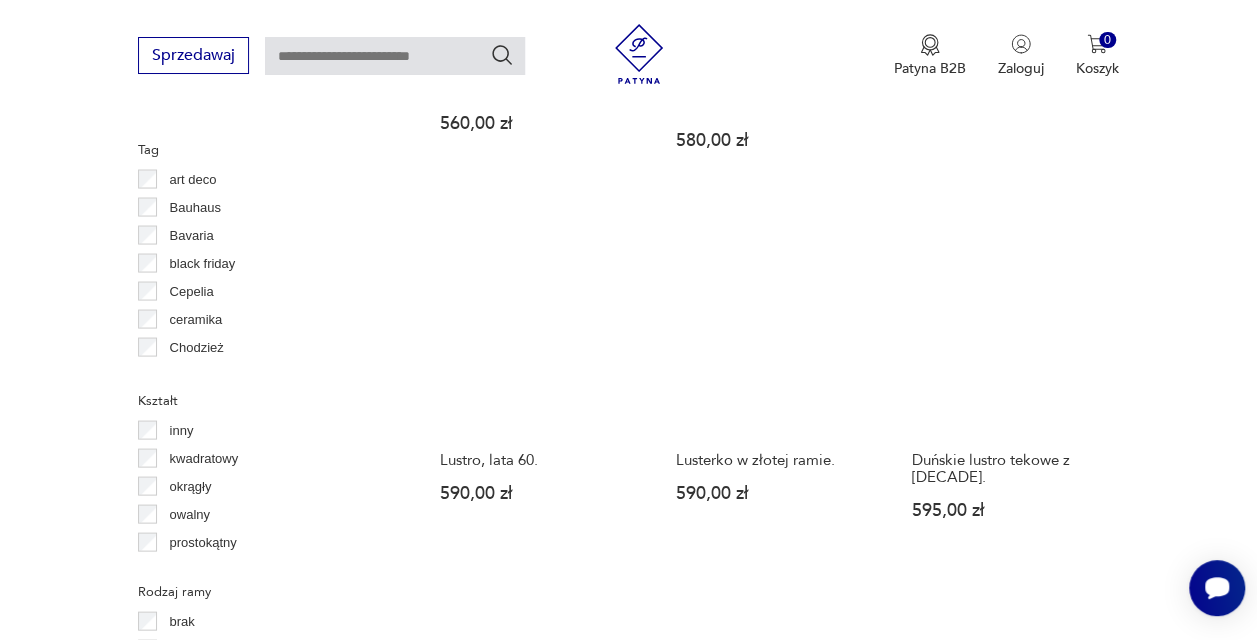 scroll, scrollTop: 2030, scrollLeft: 0, axis: vertical 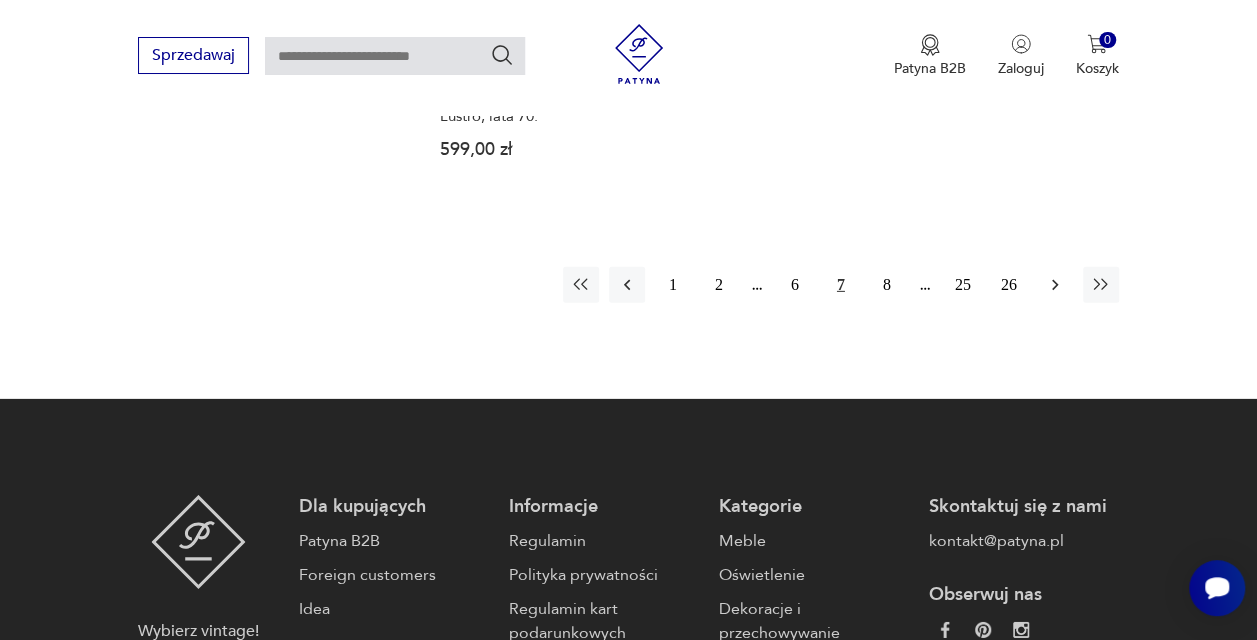 click 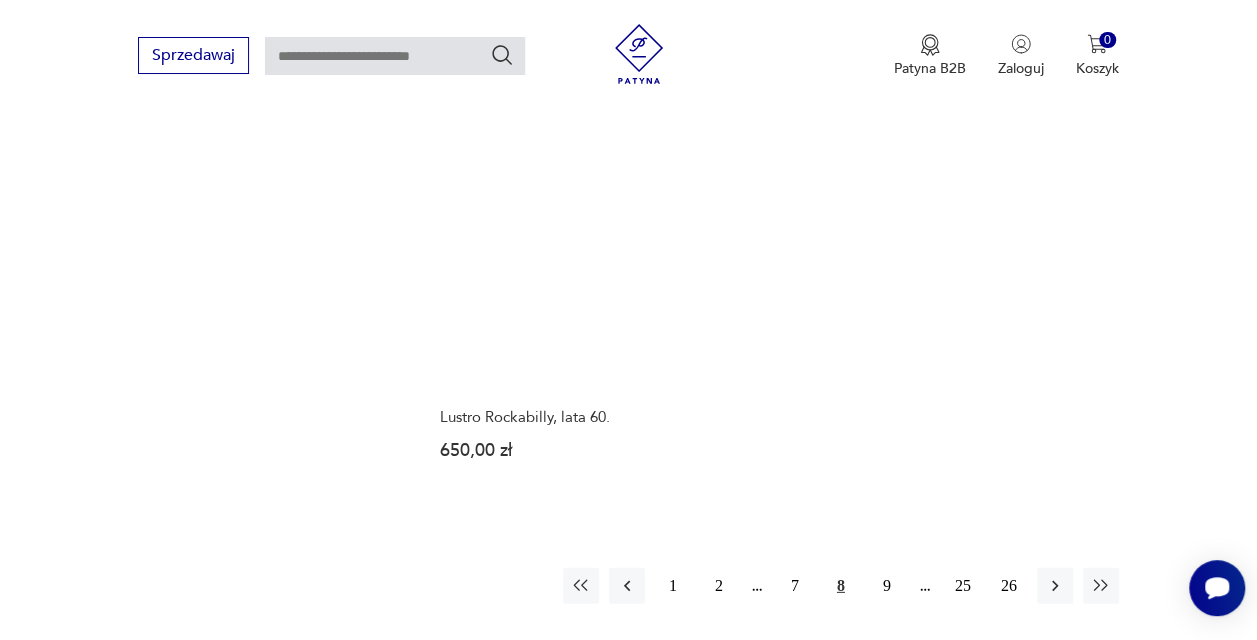 scroll, scrollTop: 2530, scrollLeft: 0, axis: vertical 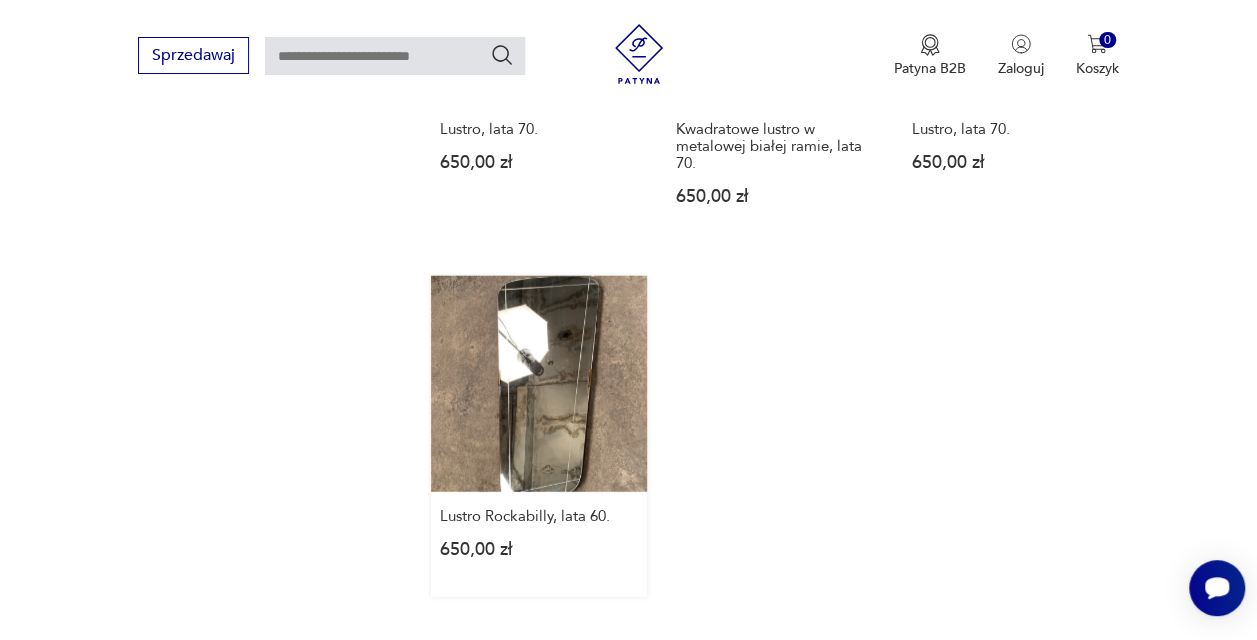 drag, startPoint x: 524, startPoint y: 520, endPoint x: 536, endPoint y: 520, distance: 12 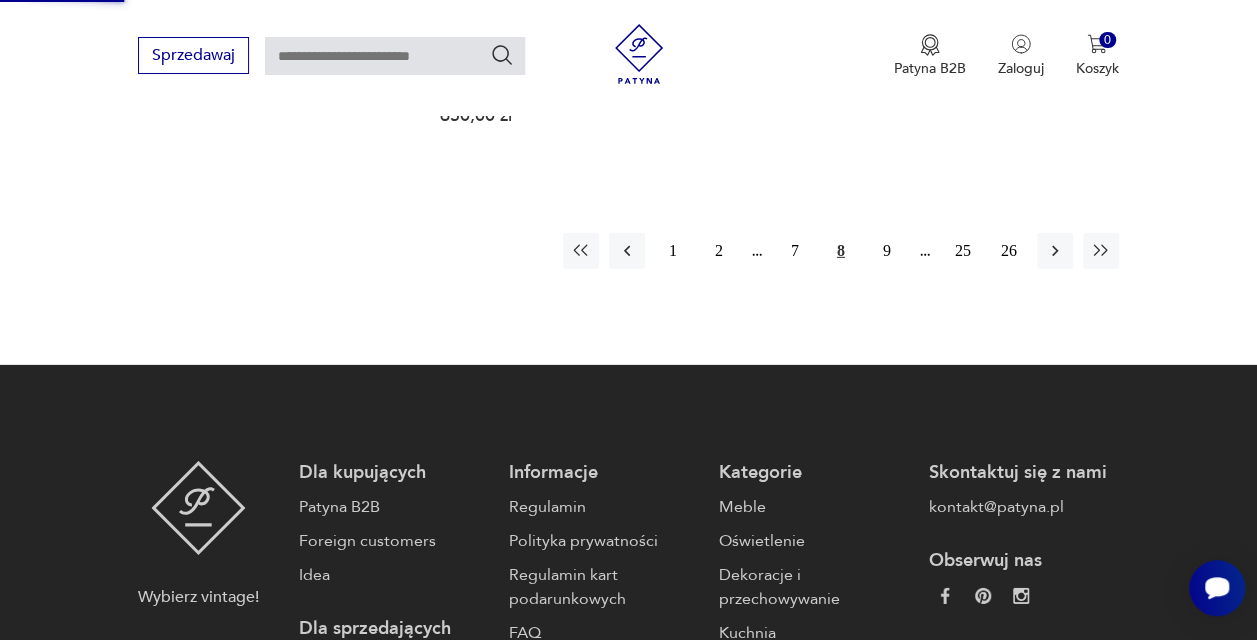 scroll, scrollTop: 2871, scrollLeft: 0, axis: vertical 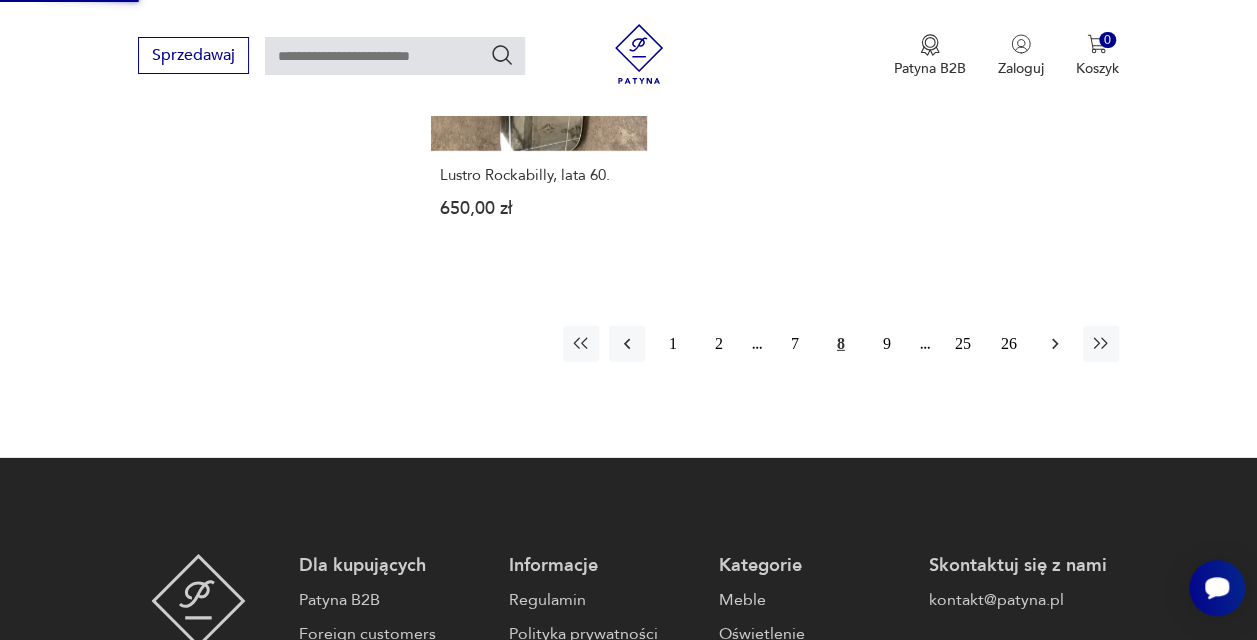 click 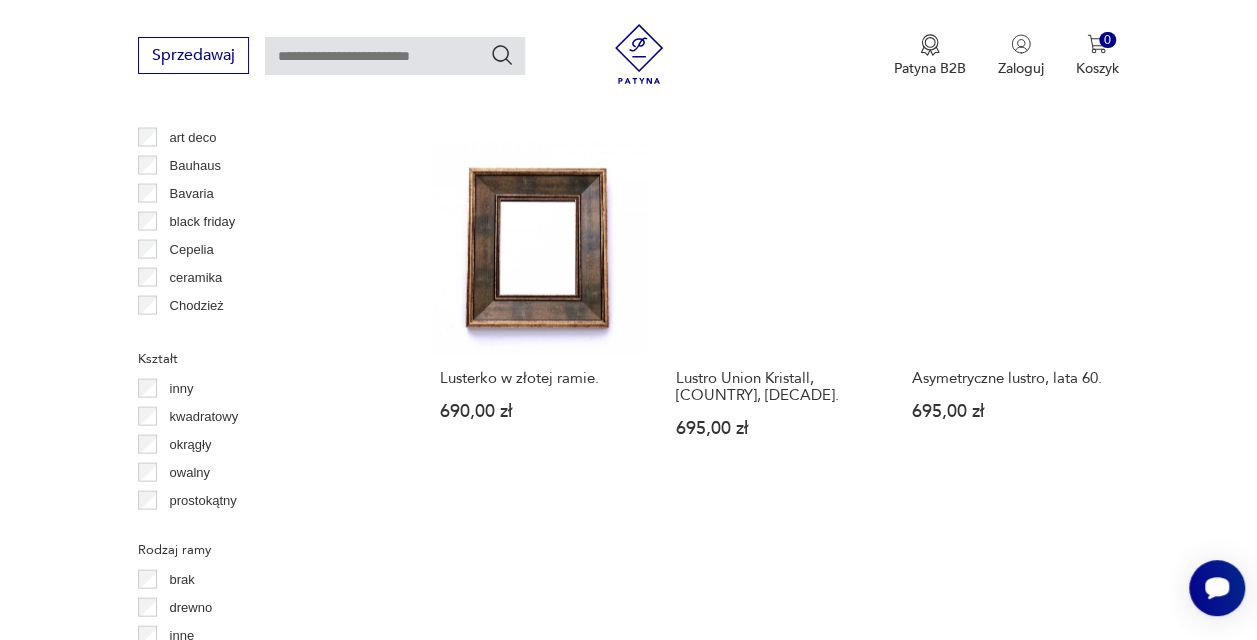 scroll, scrollTop: 1830, scrollLeft: 0, axis: vertical 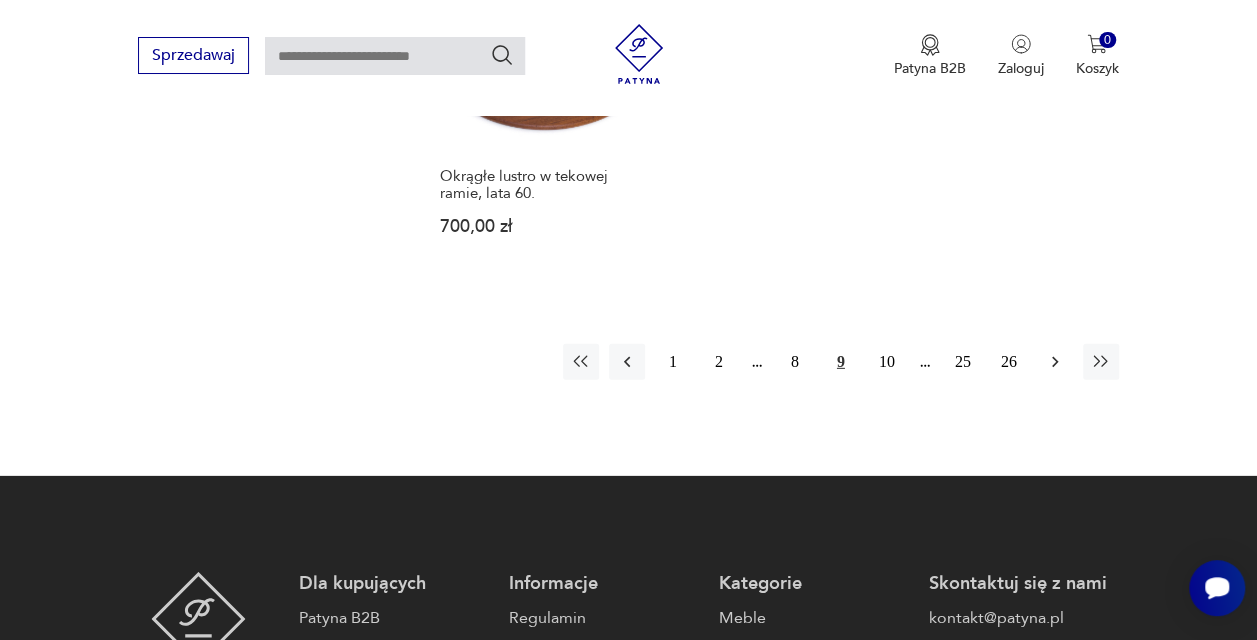 click 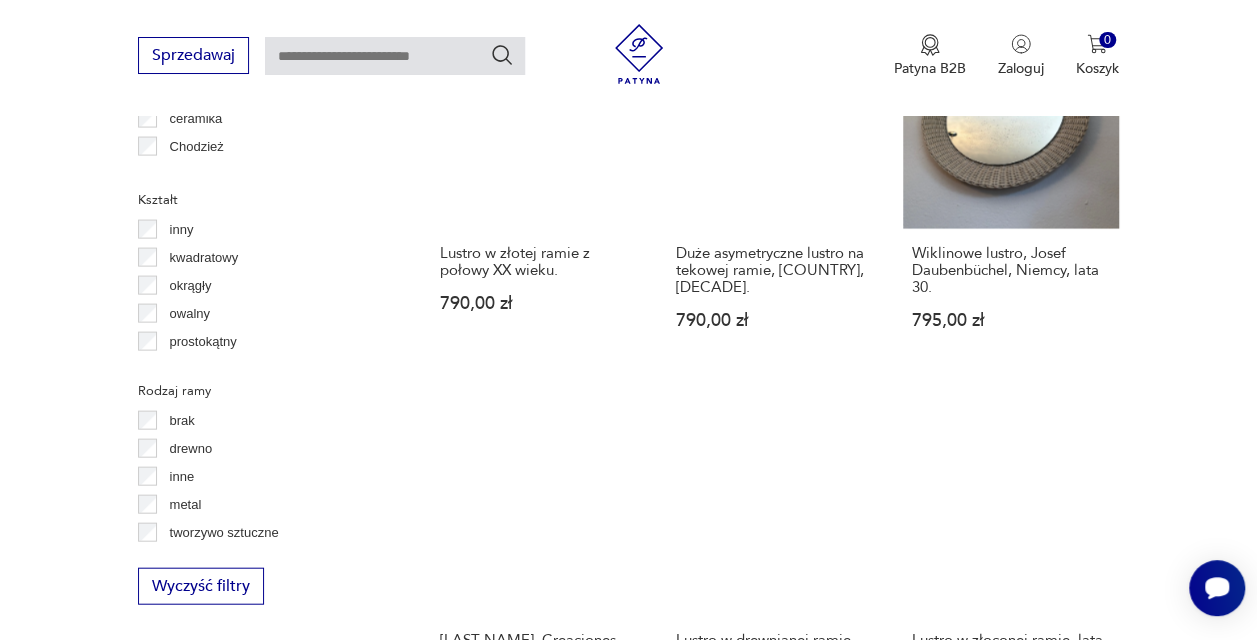 scroll, scrollTop: 1930, scrollLeft: 0, axis: vertical 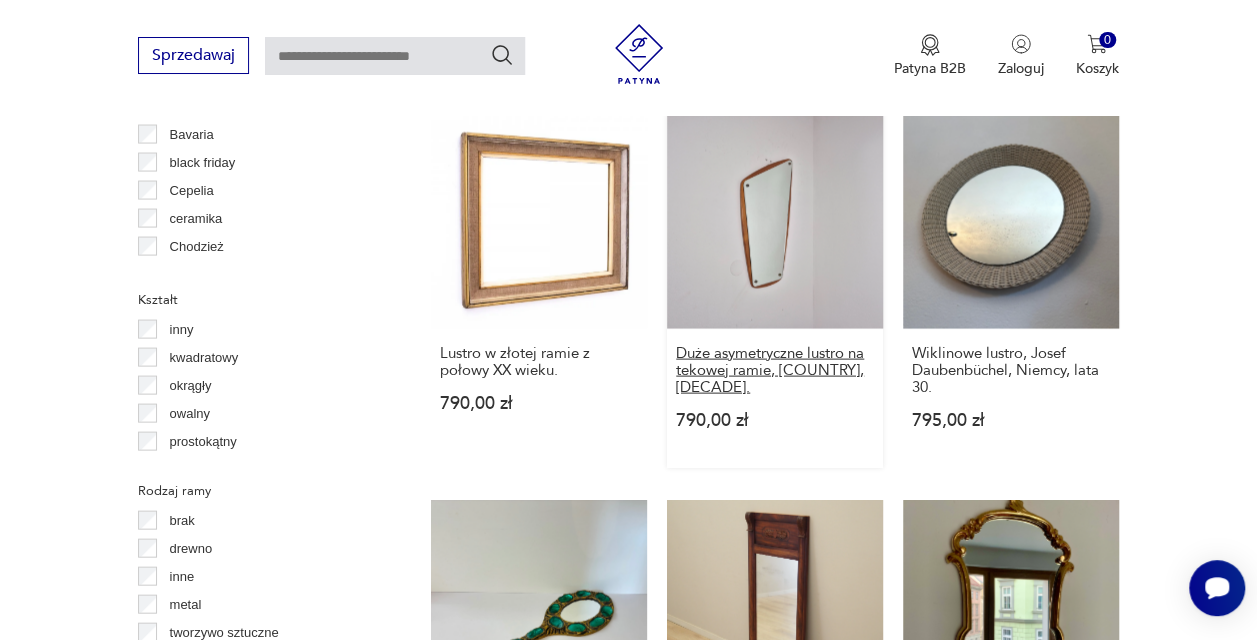 click on "Duże asymetryczne lustro na tekowej ramie, [COUNTRY], [DECADE]." at bounding box center (775, 370) 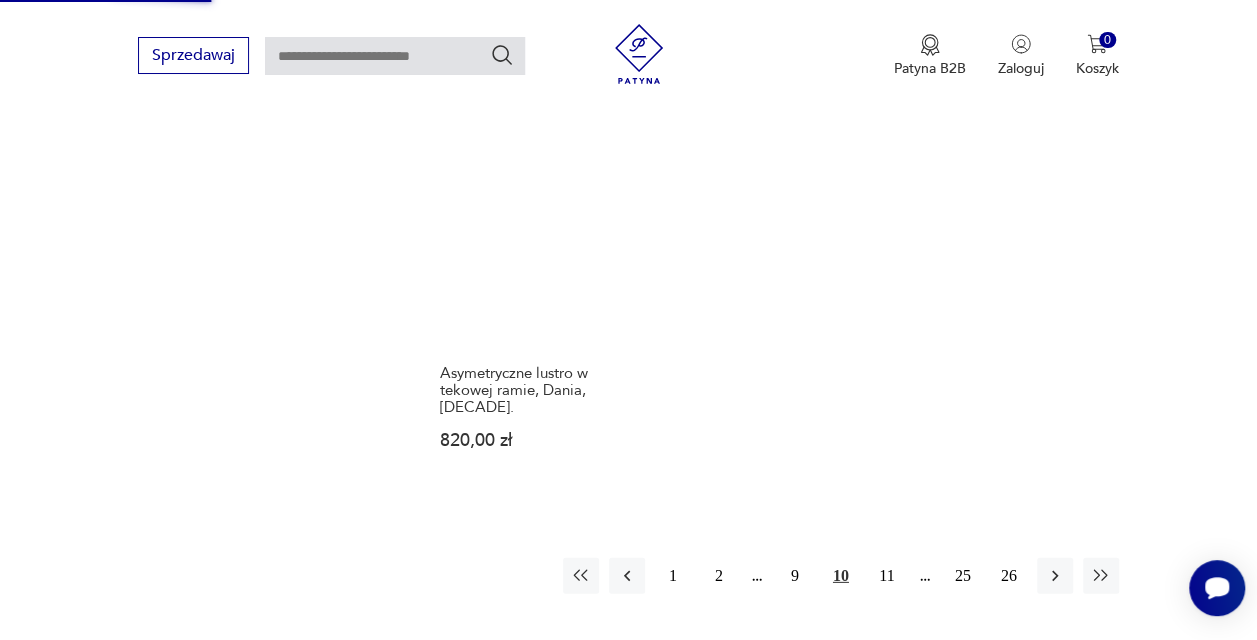scroll, scrollTop: 2700, scrollLeft: 0, axis: vertical 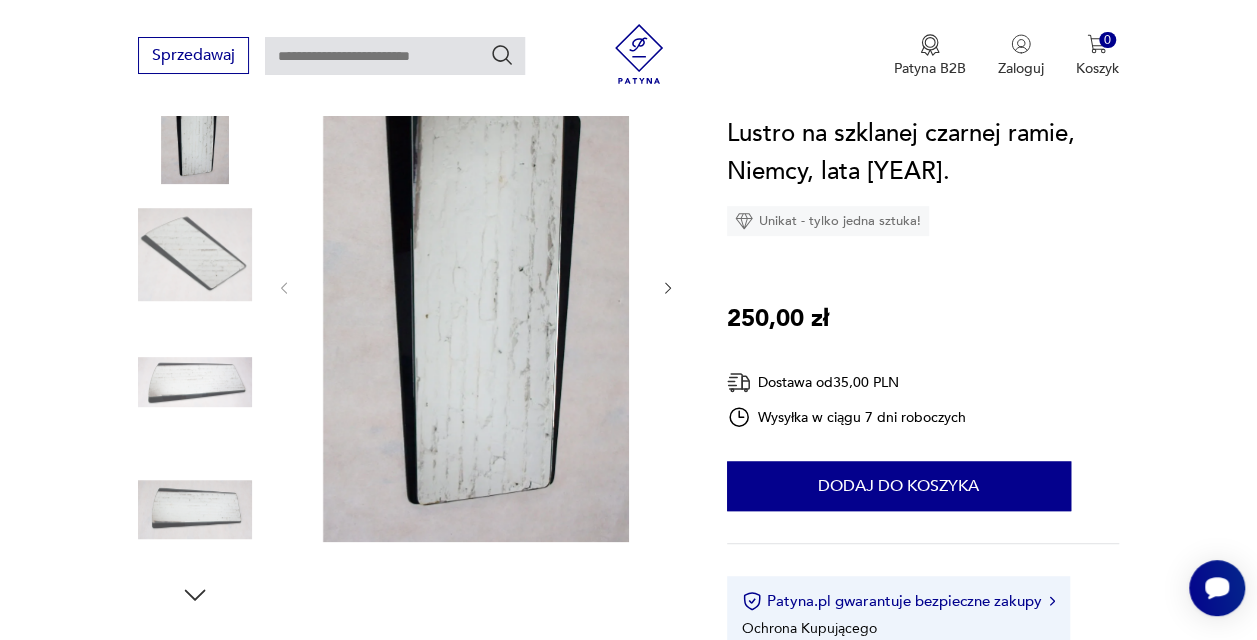 click at bounding box center (195, 510) 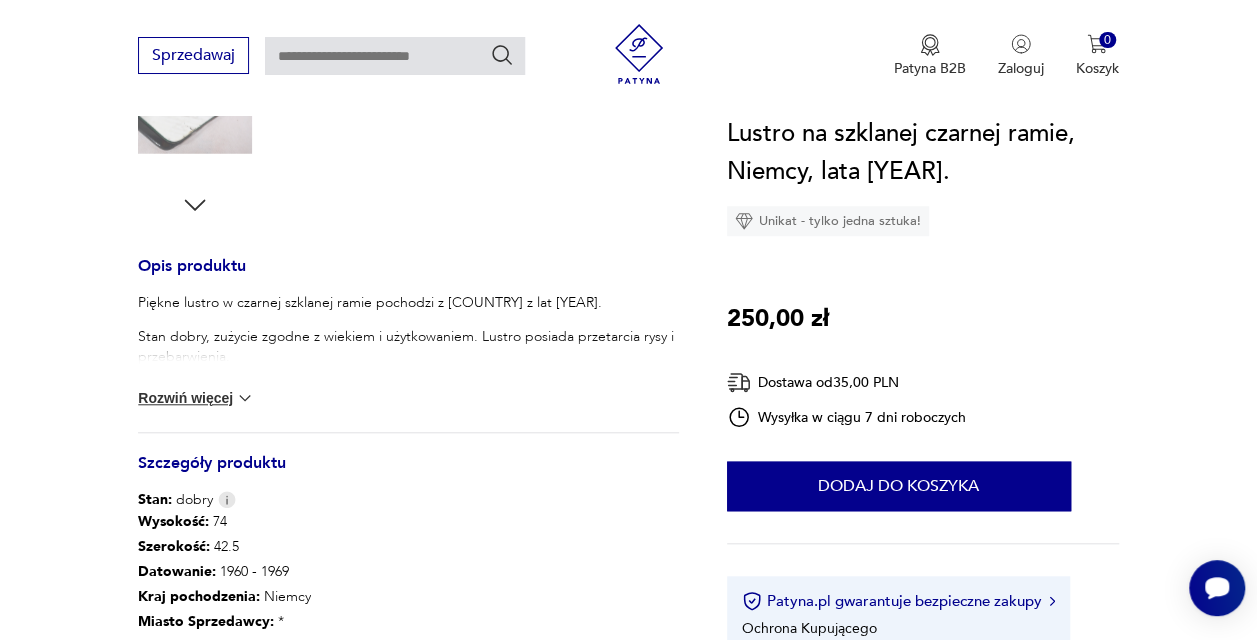 scroll, scrollTop: 700, scrollLeft: 0, axis: vertical 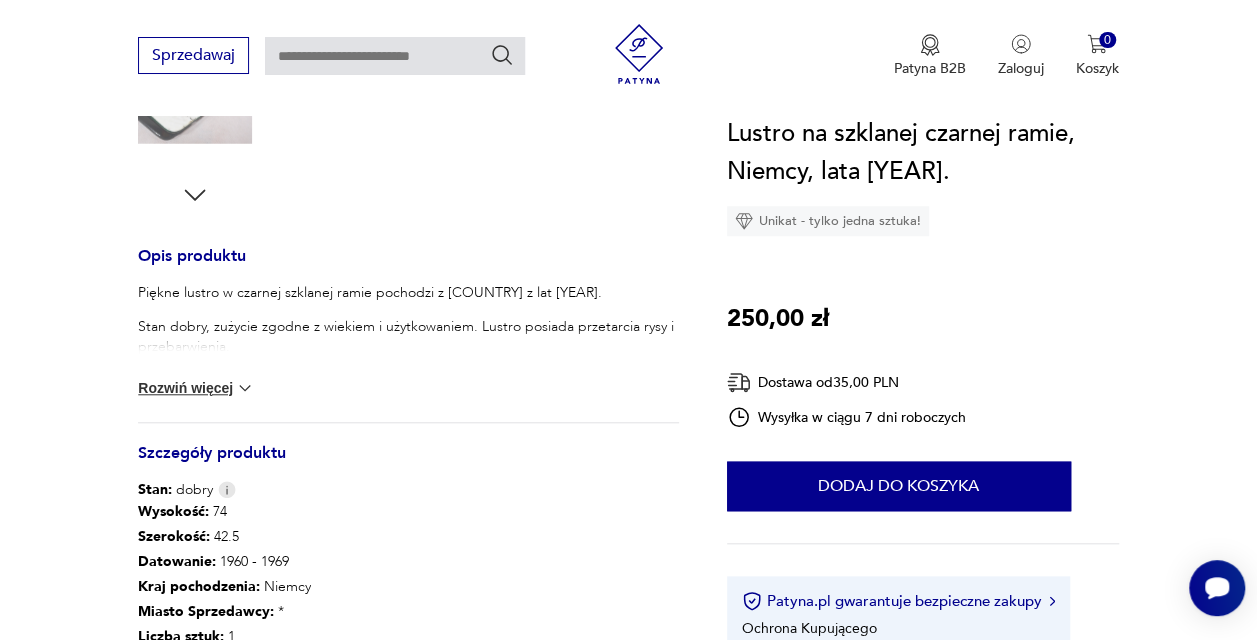 click on "Rozwiń więcej" at bounding box center (196, 388) 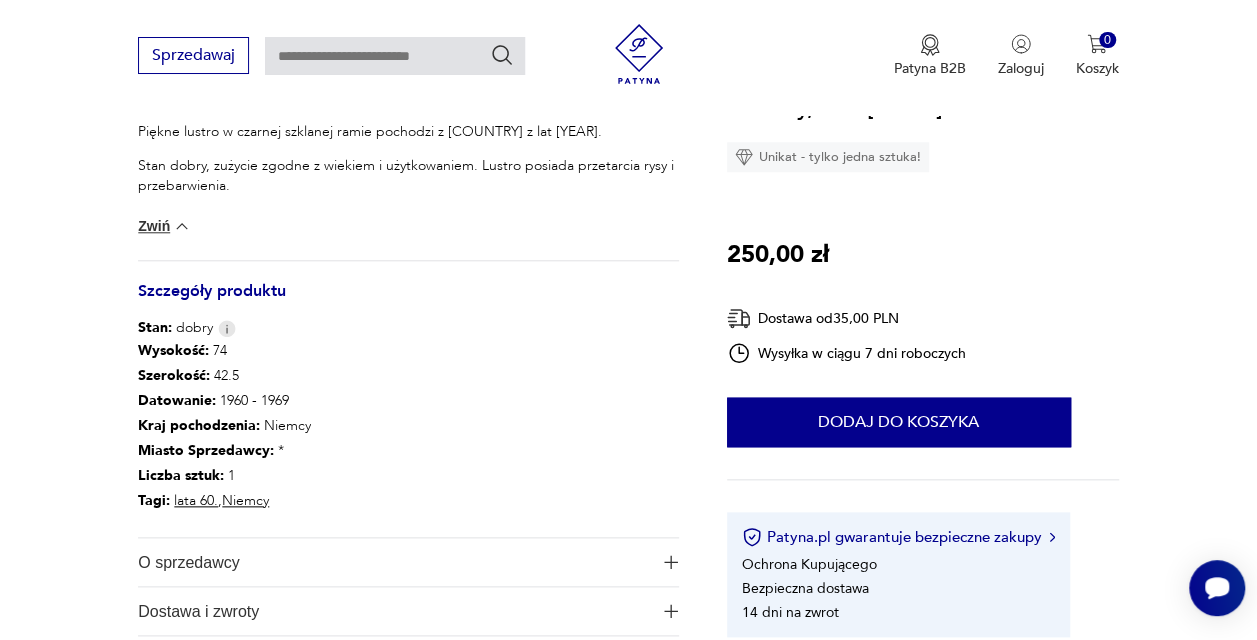 scroll, scrollTop: 900, scrollLeft: 0, axis: vertical 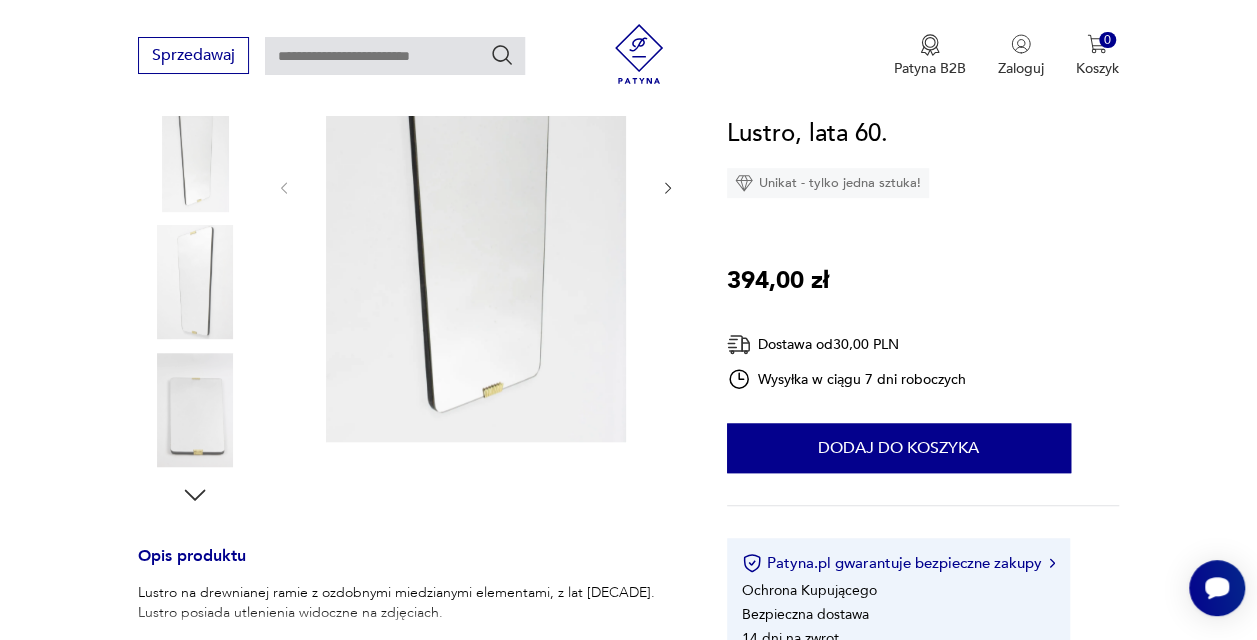 click at bounding box center (195, 410) 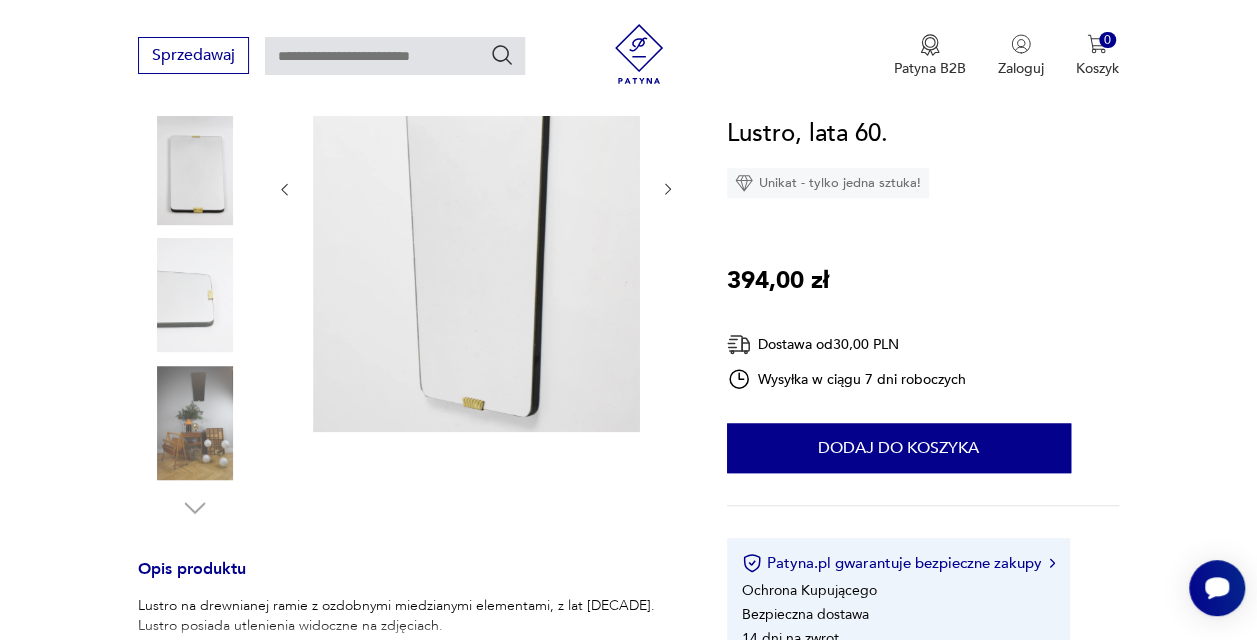 scroll, scrollTop: 388, scrollLeft: 0, axis: vertical 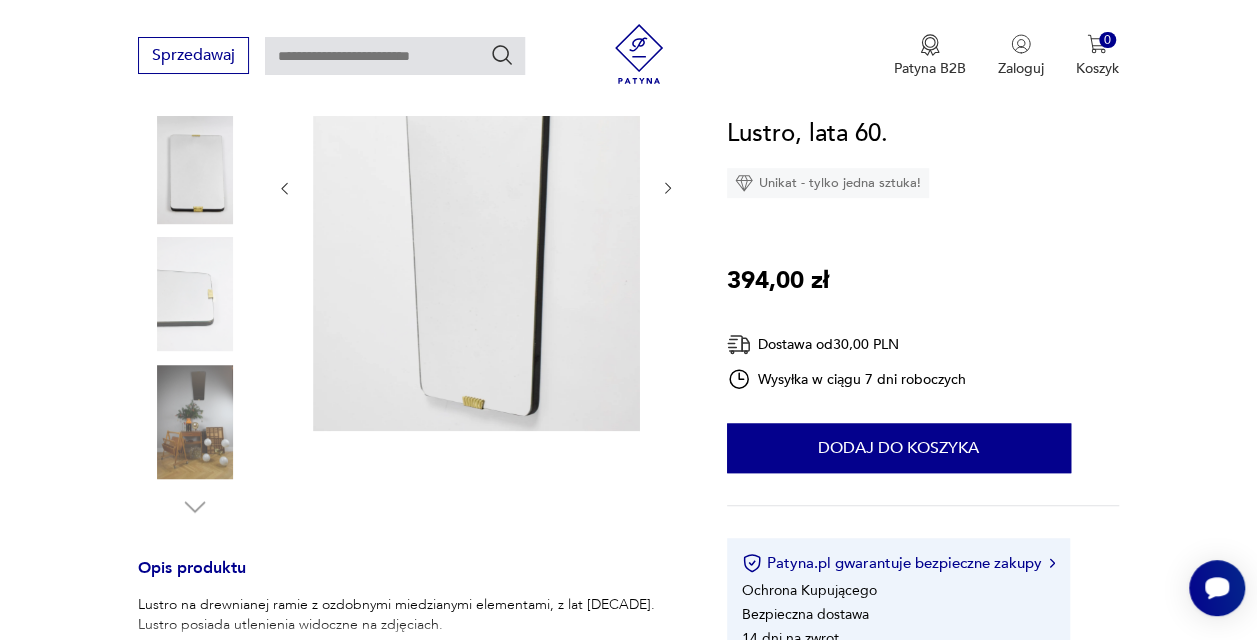 click at bounding box center (195, 422) 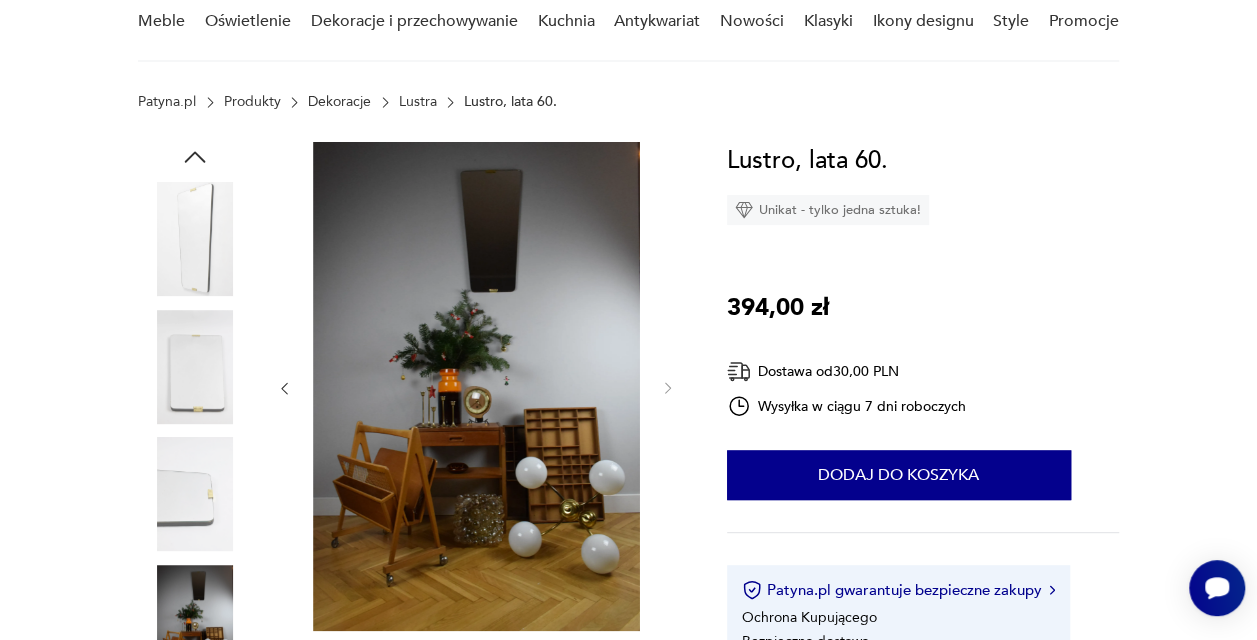scroll, scrollTop: 88, scrollLeft: 0, axis: vertical 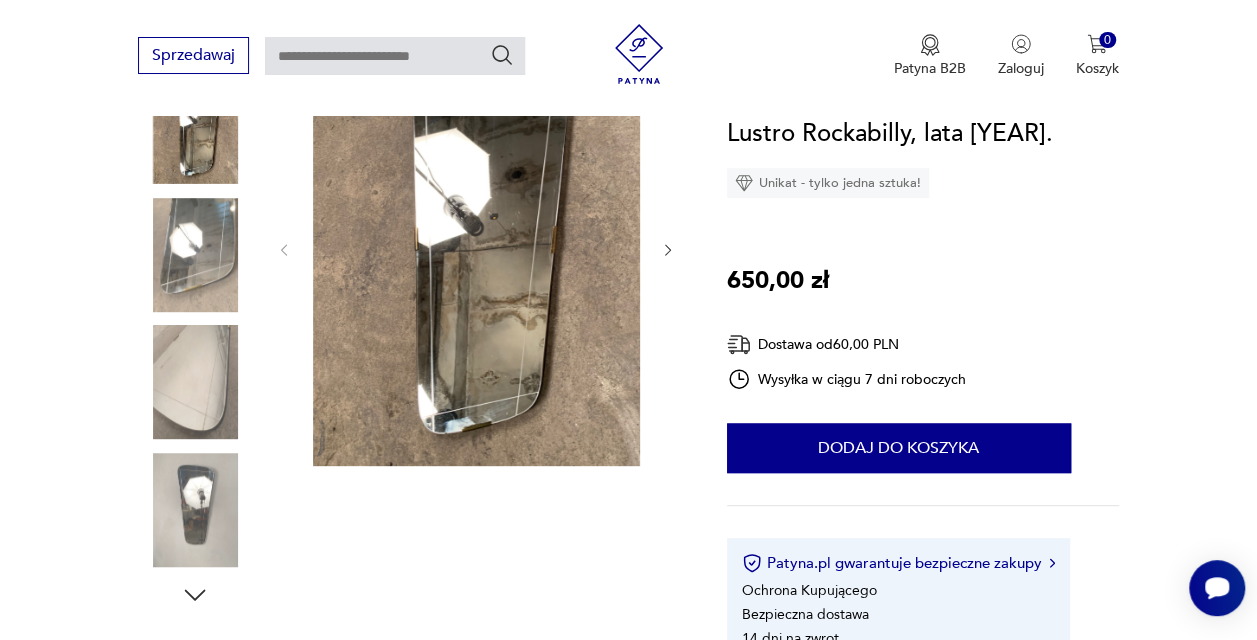 click at bounding box center (195, 510) 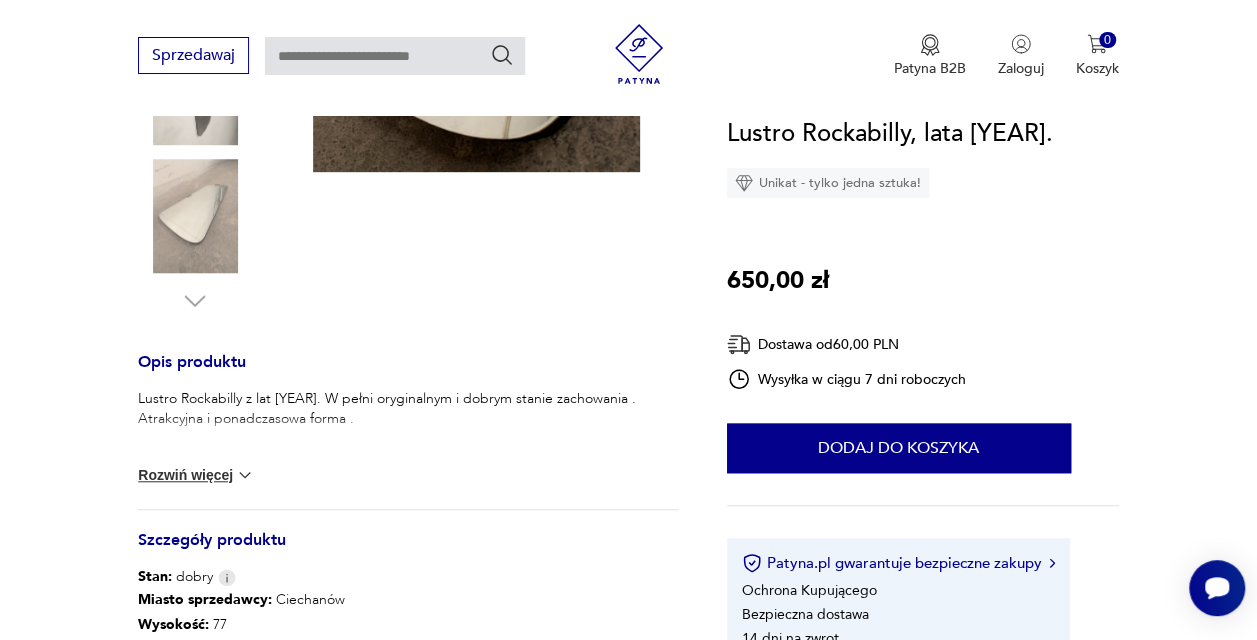 scroll, scrollTop: 600, scrollLeft: 0, axis: vertical 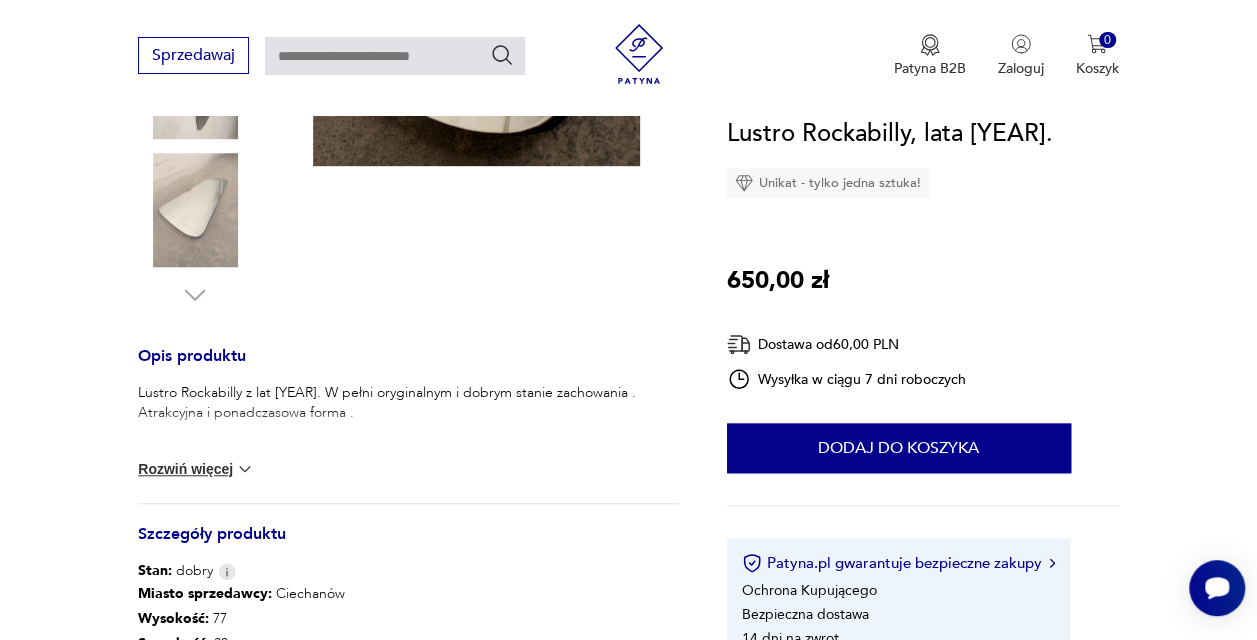 click on "Rozwiń więcej" at bounding box center [196, 469] 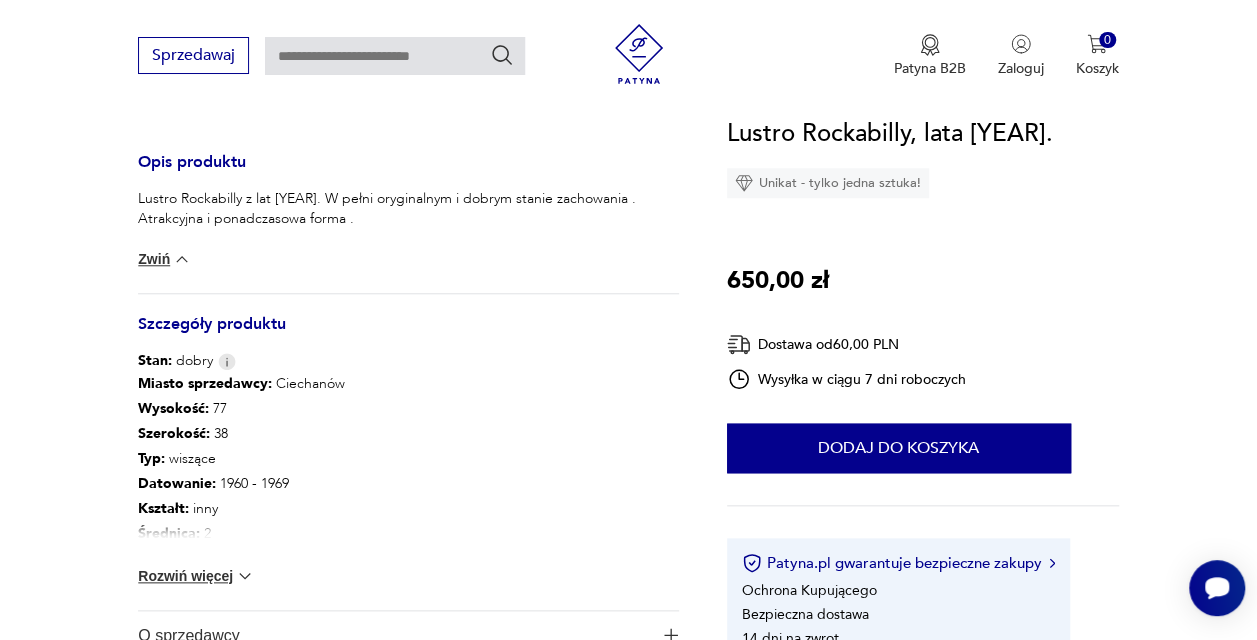 scroll, scrollTop: 800, scrollLeft: 0, axis: vertical 